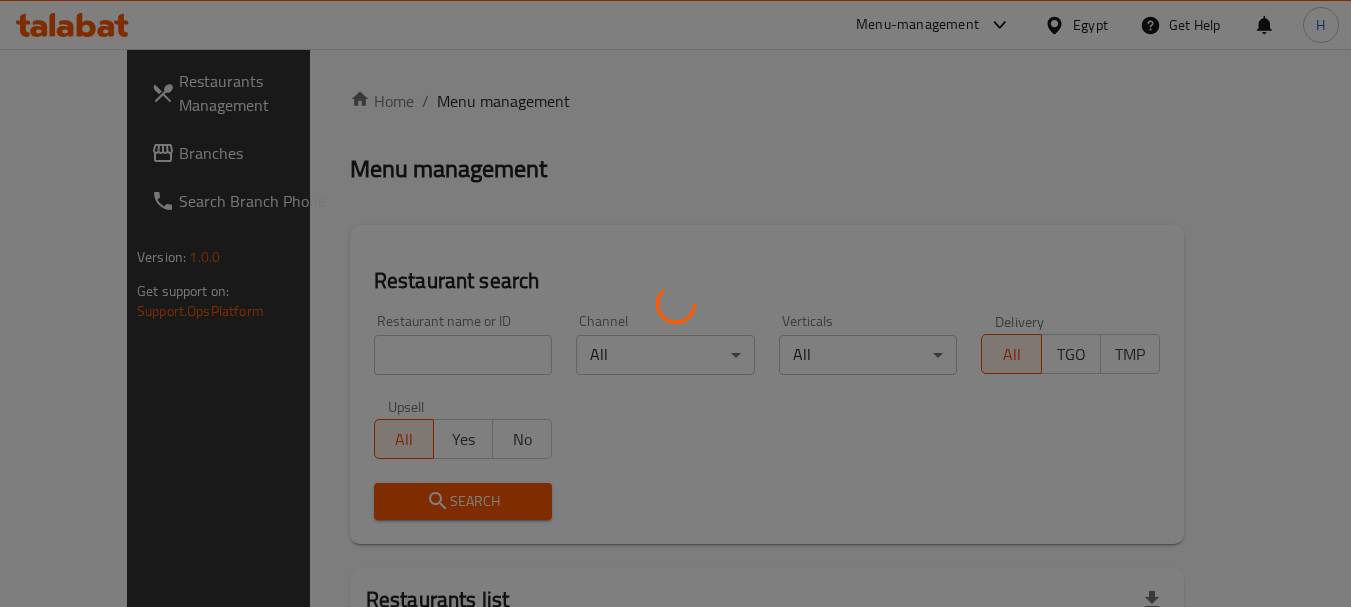 scroll, scrollTop: 0, scrollLeft: 0, axis: both 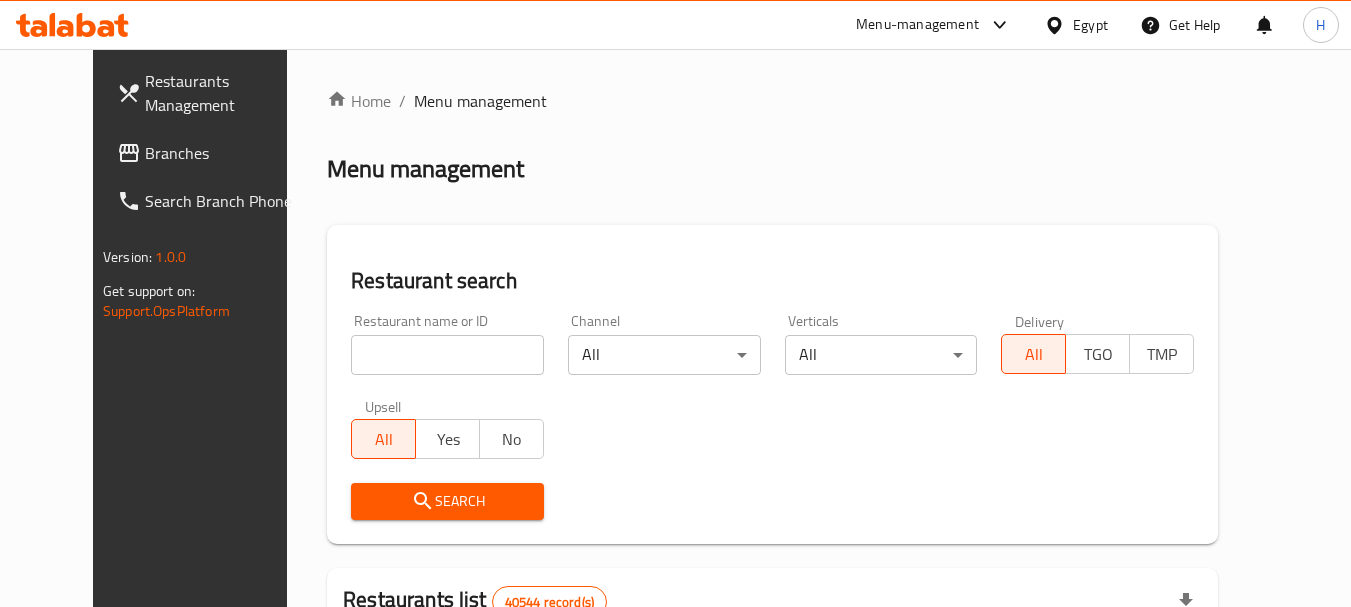 click on "Branches" at bounding box center [224, 153] 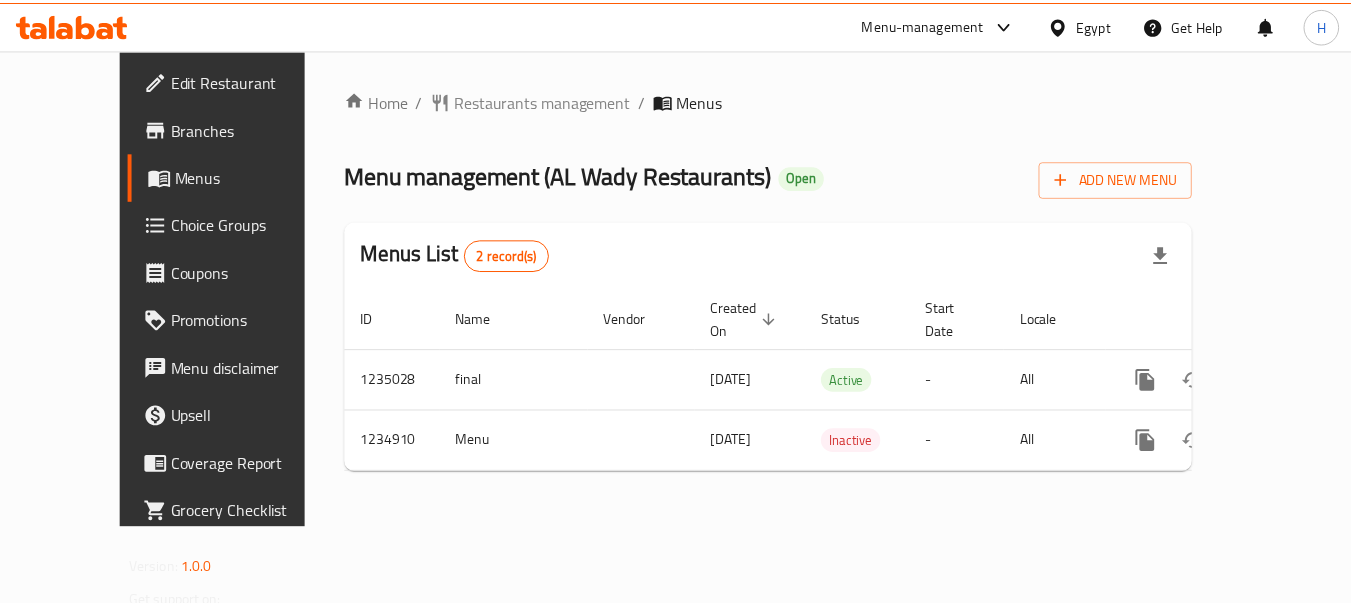 scroll, scrollTop: 0, scrollLeft: 0, axis: both 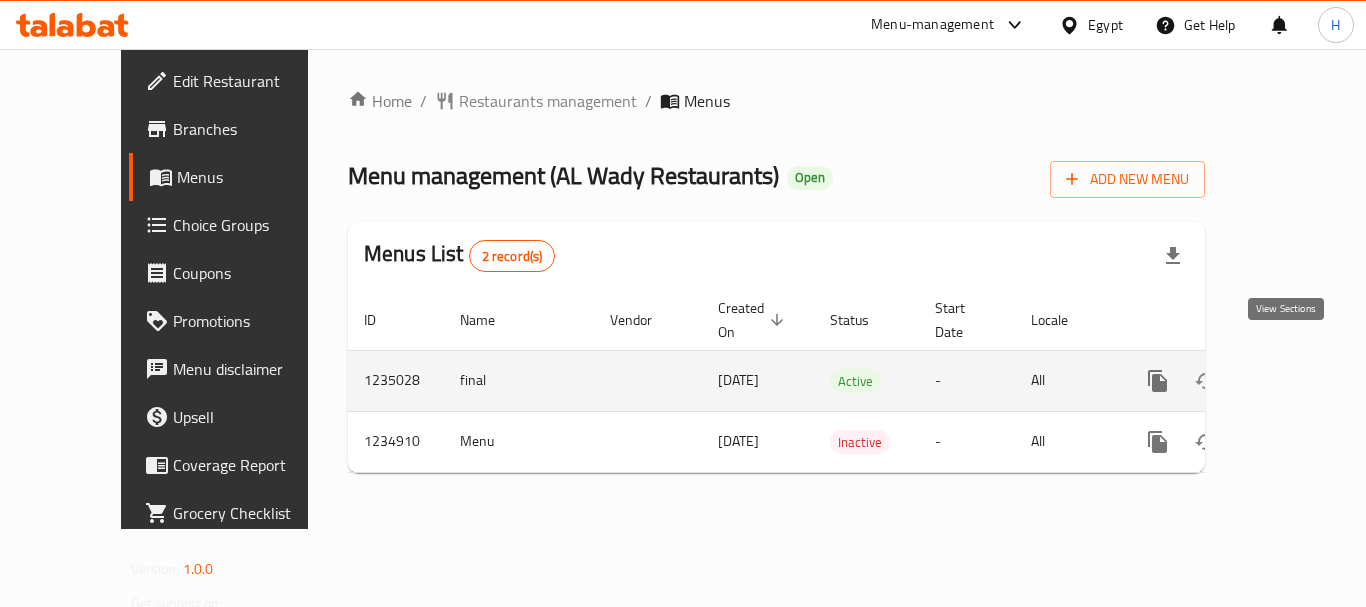 click 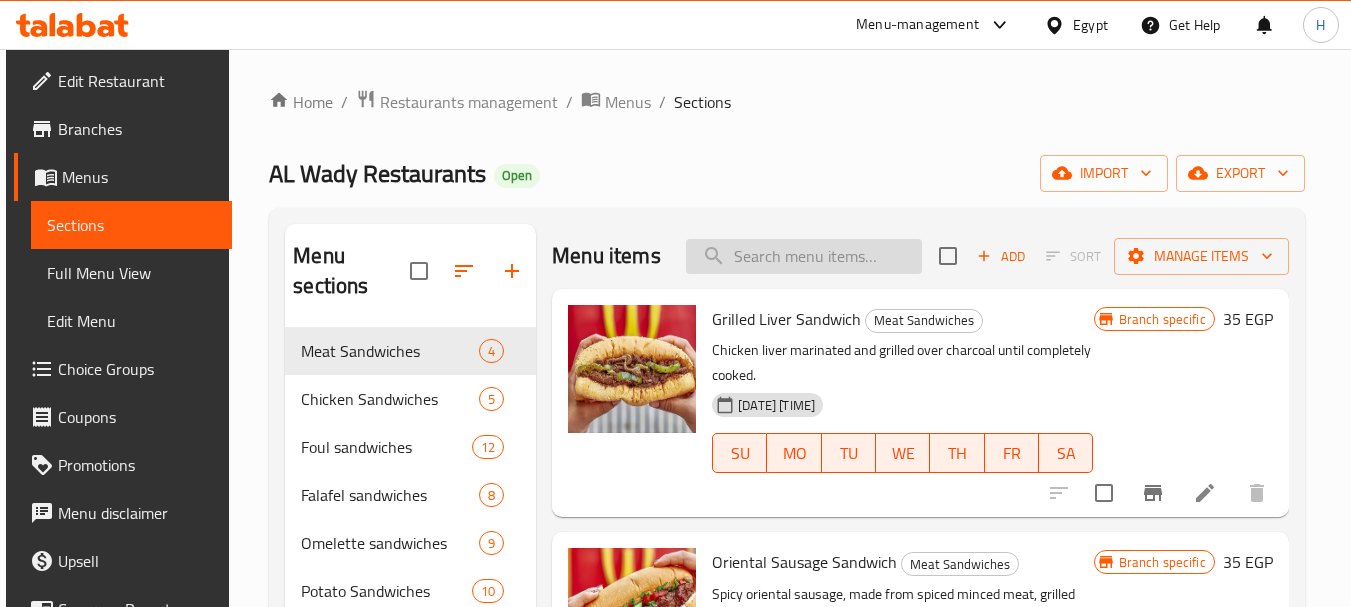 click at bounding box center [804, 256] 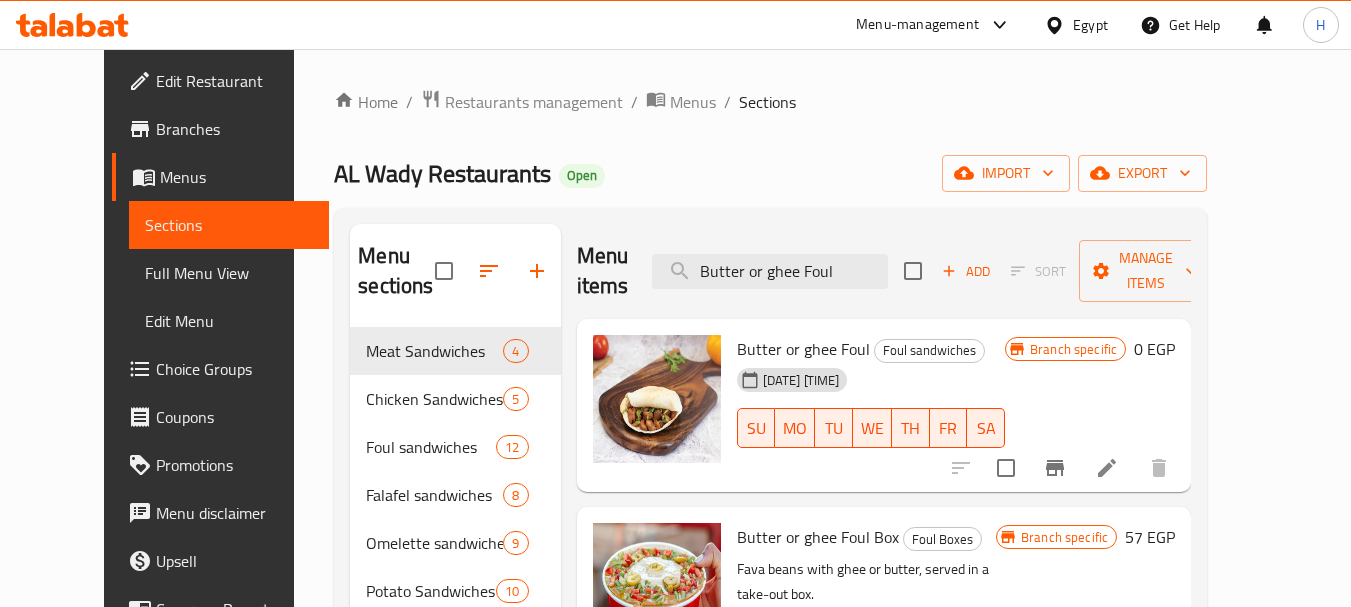 type on "Butter or ghee Foul" 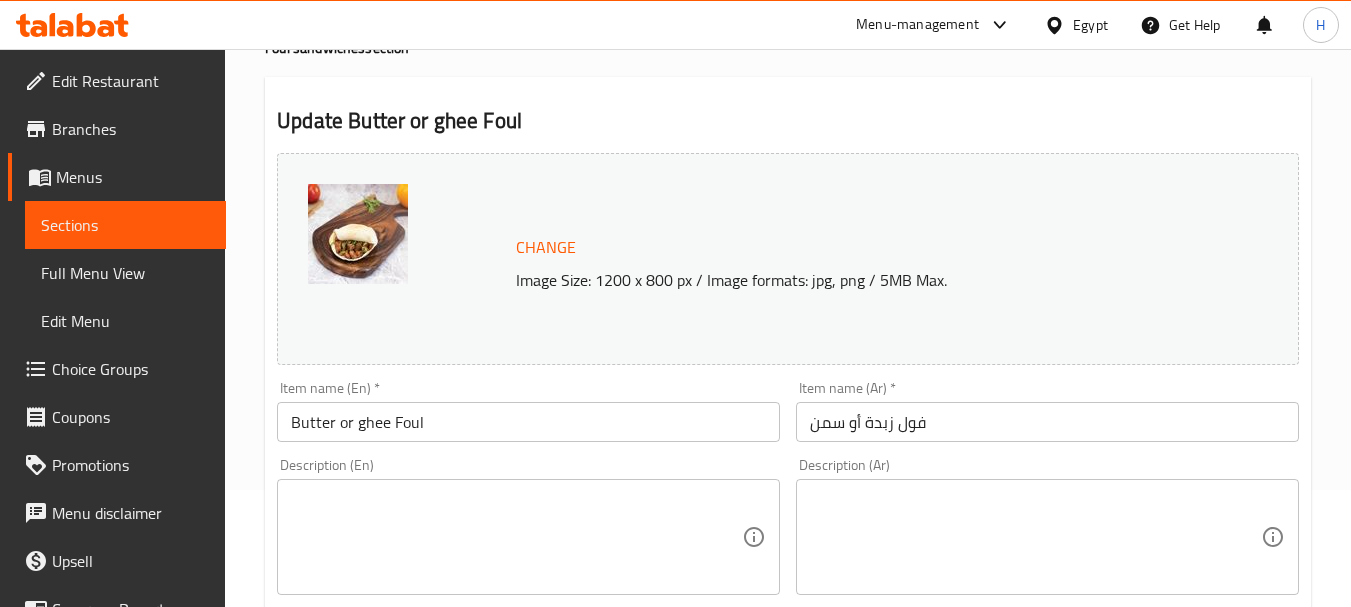 scroll, scrollTop: 35, scrollLeft: 0, axis: vertical 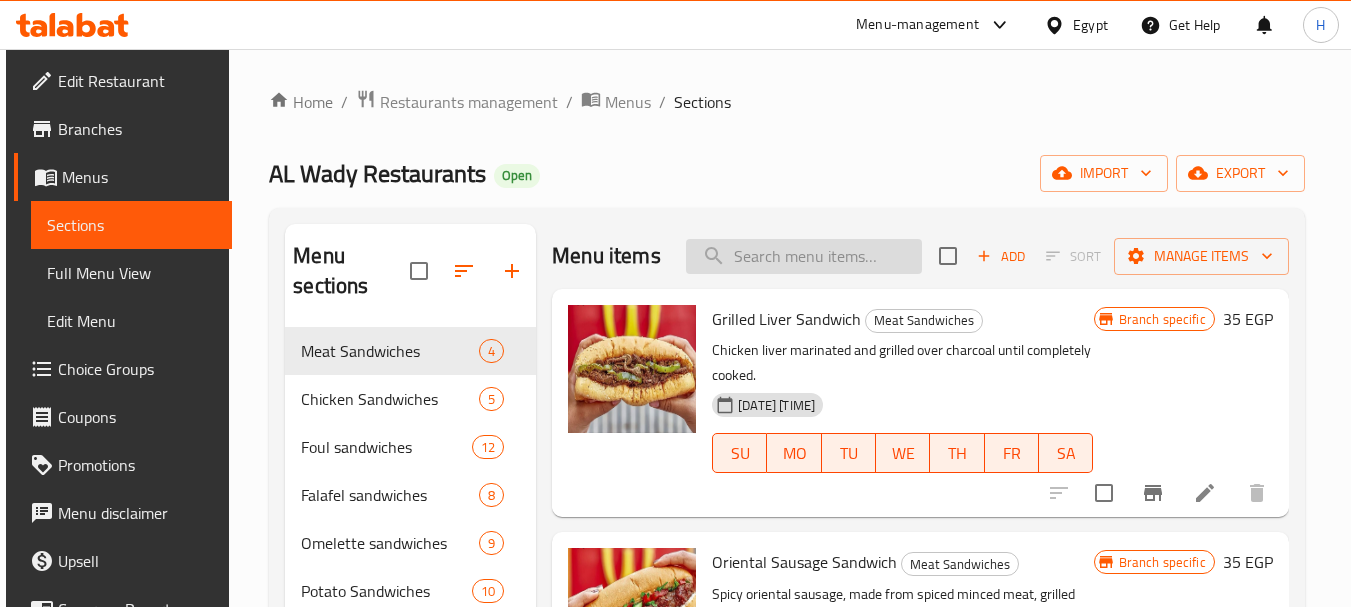 click at bounding box center (804, 256) 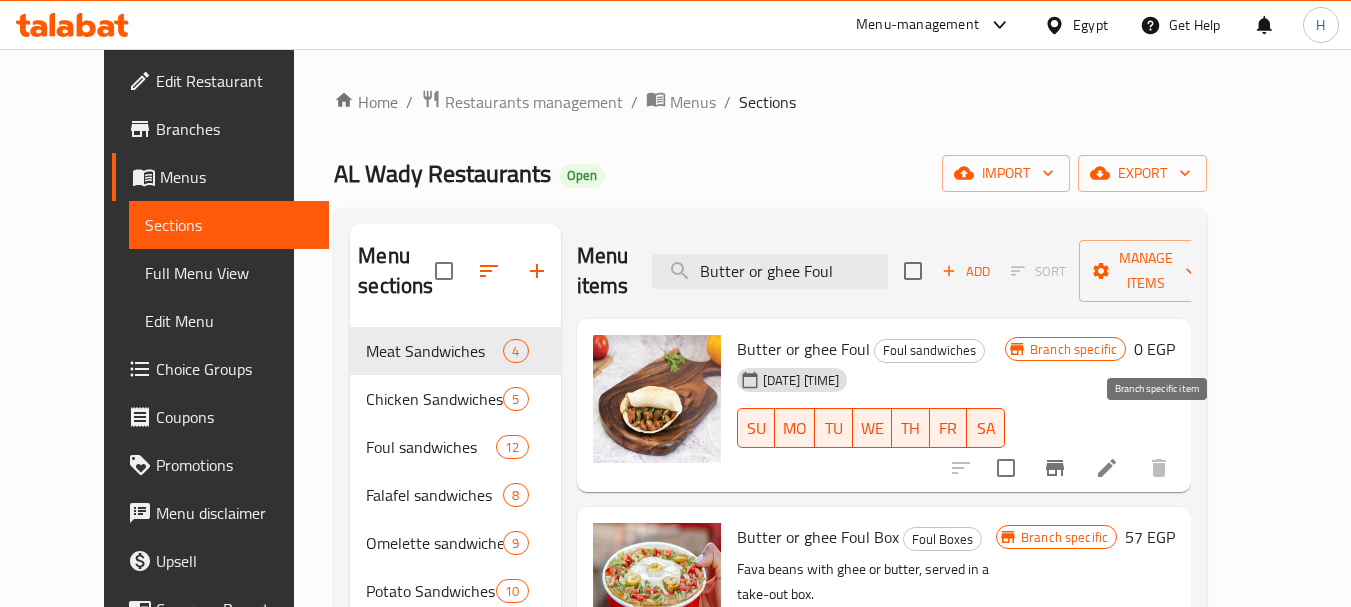 type on "Butter or ghee Foul" 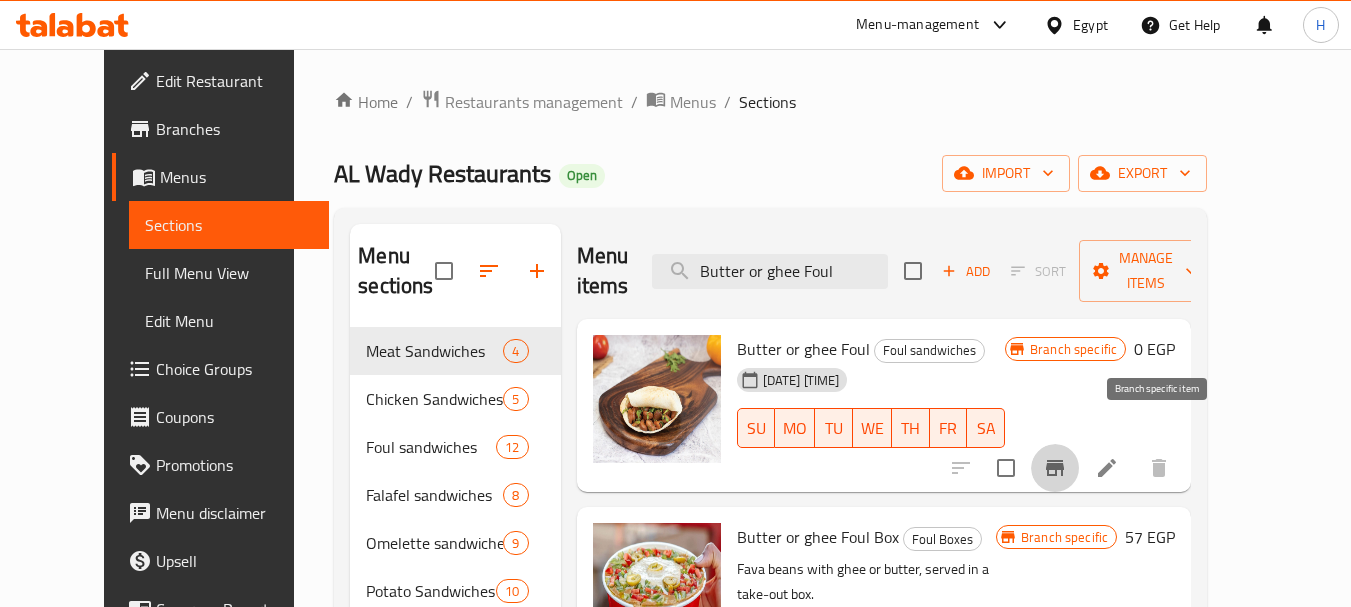 click 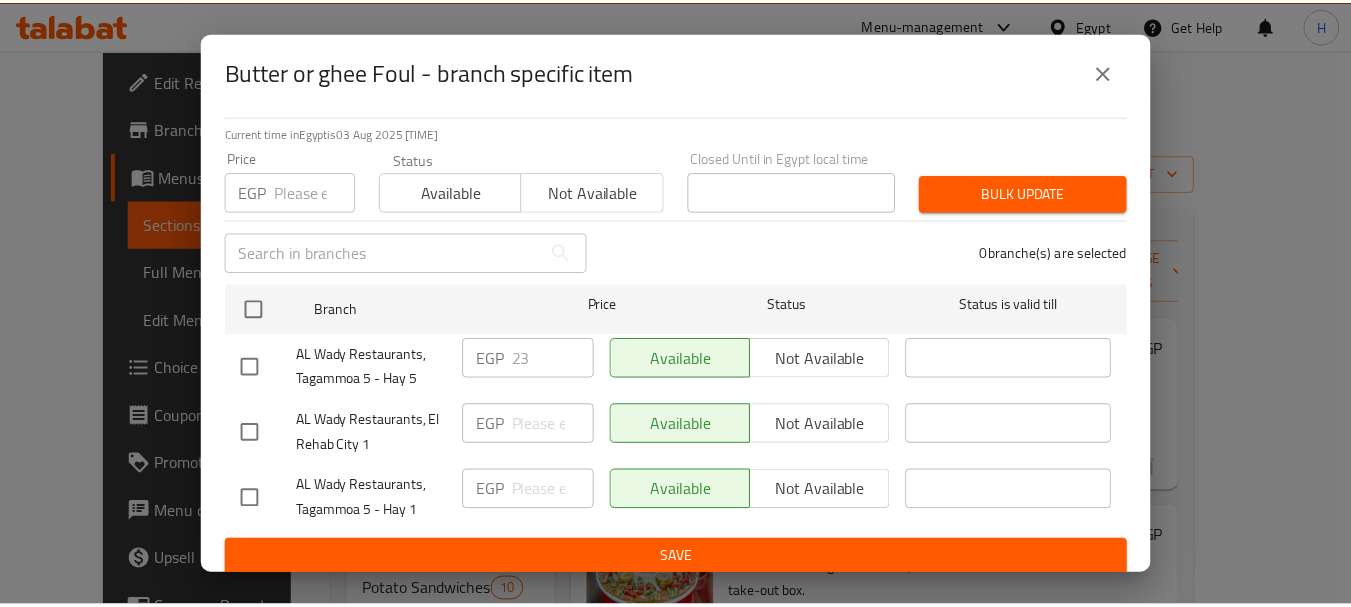 scroll, scrollTop: 151, scrollLeft: 0, axis: vertical 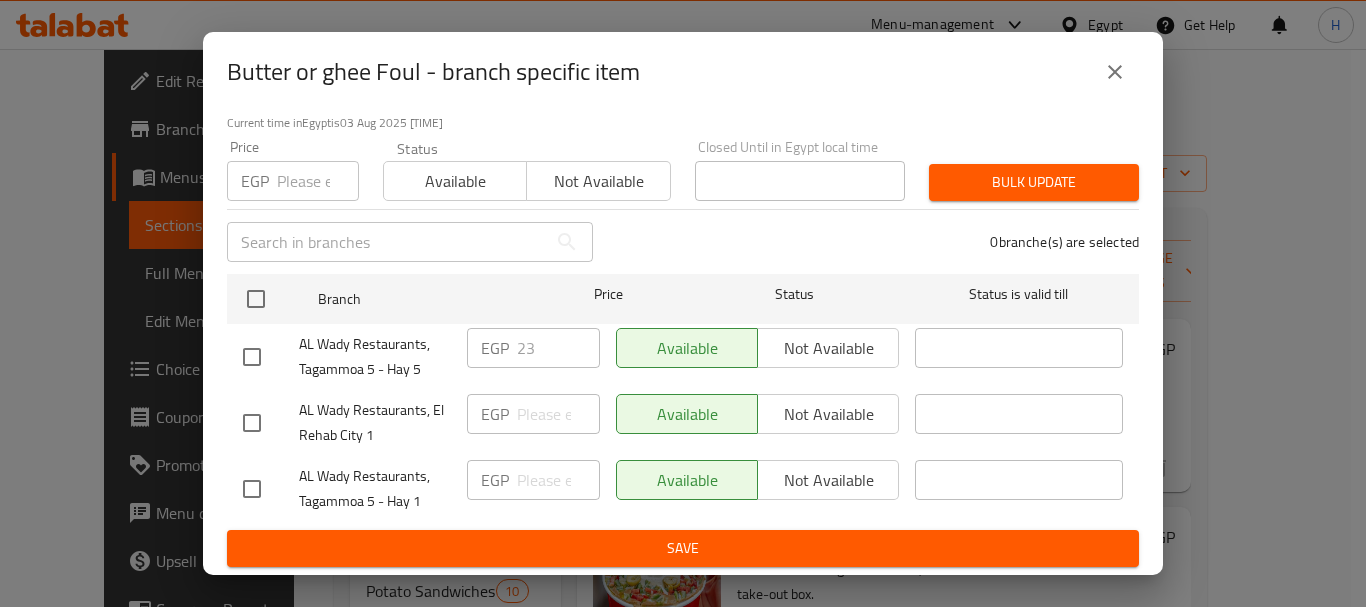 click 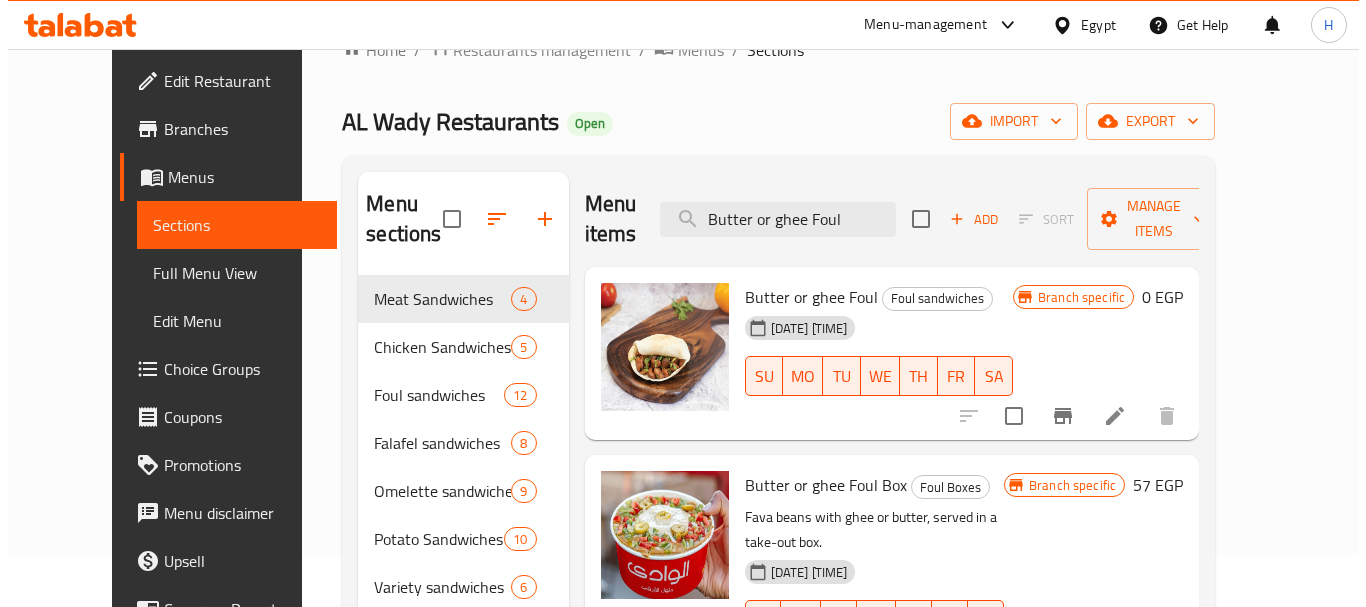 scroll, scrollTop: 100, scrollLeft: 0, axis: vertical 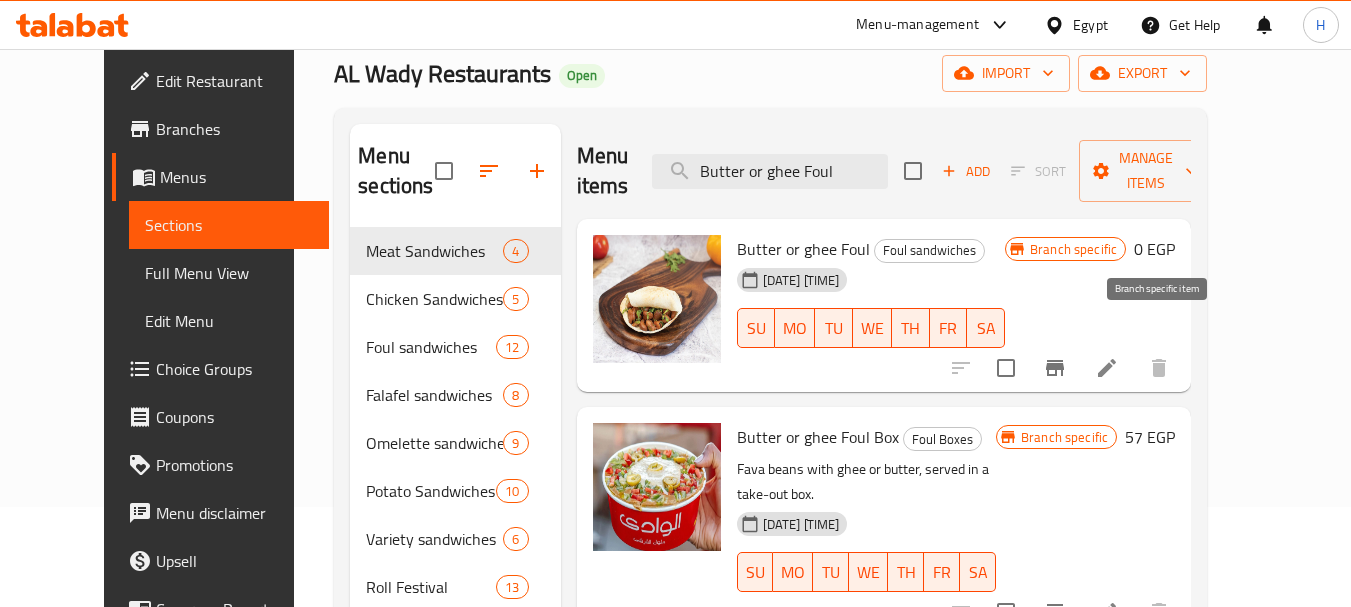 click 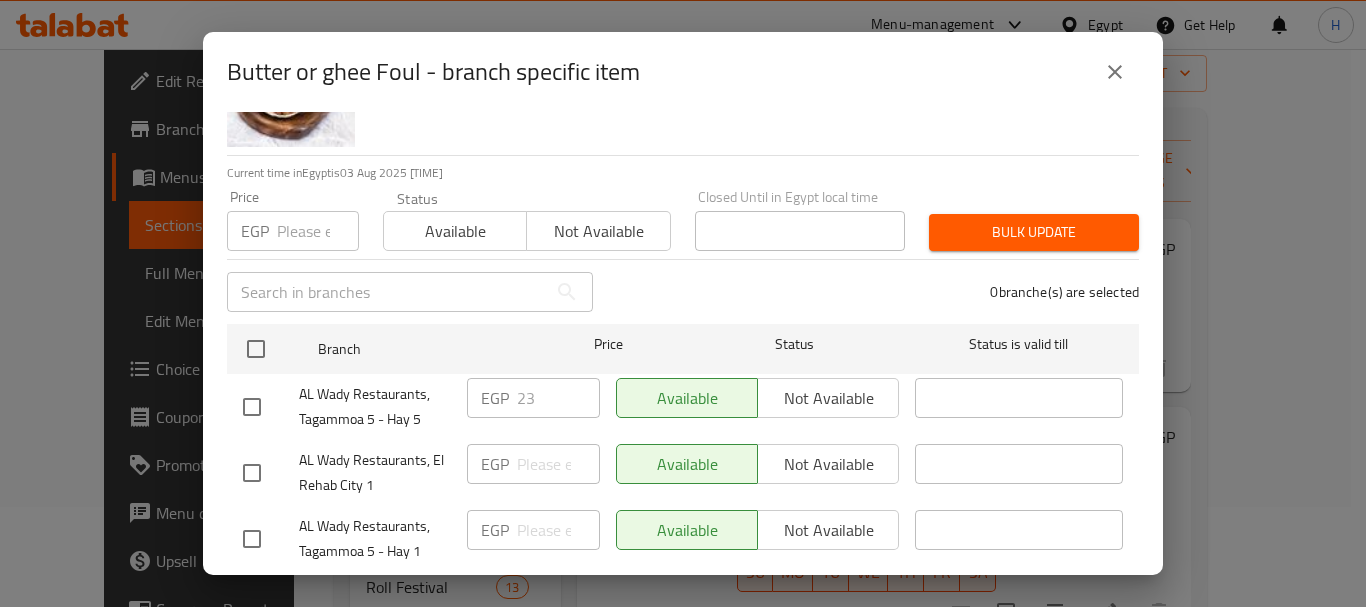 scroll, scrollTop: 151, scrollLeft: 0, axis: vertical 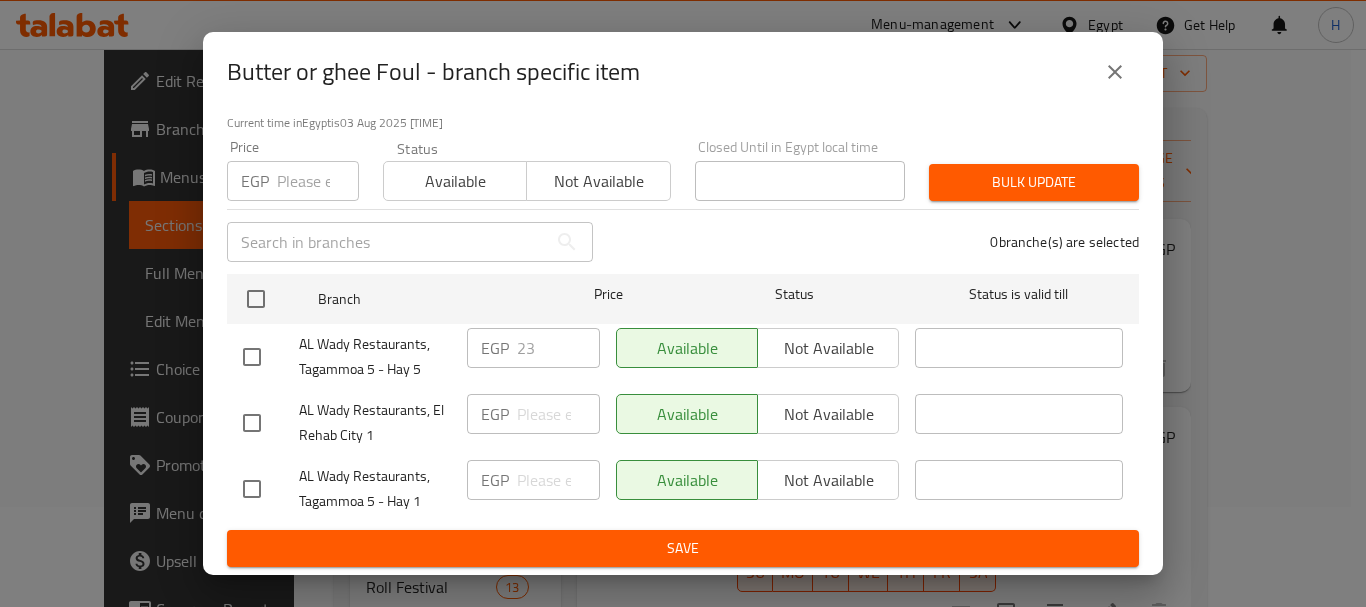 click at bounding box center (252, 423) 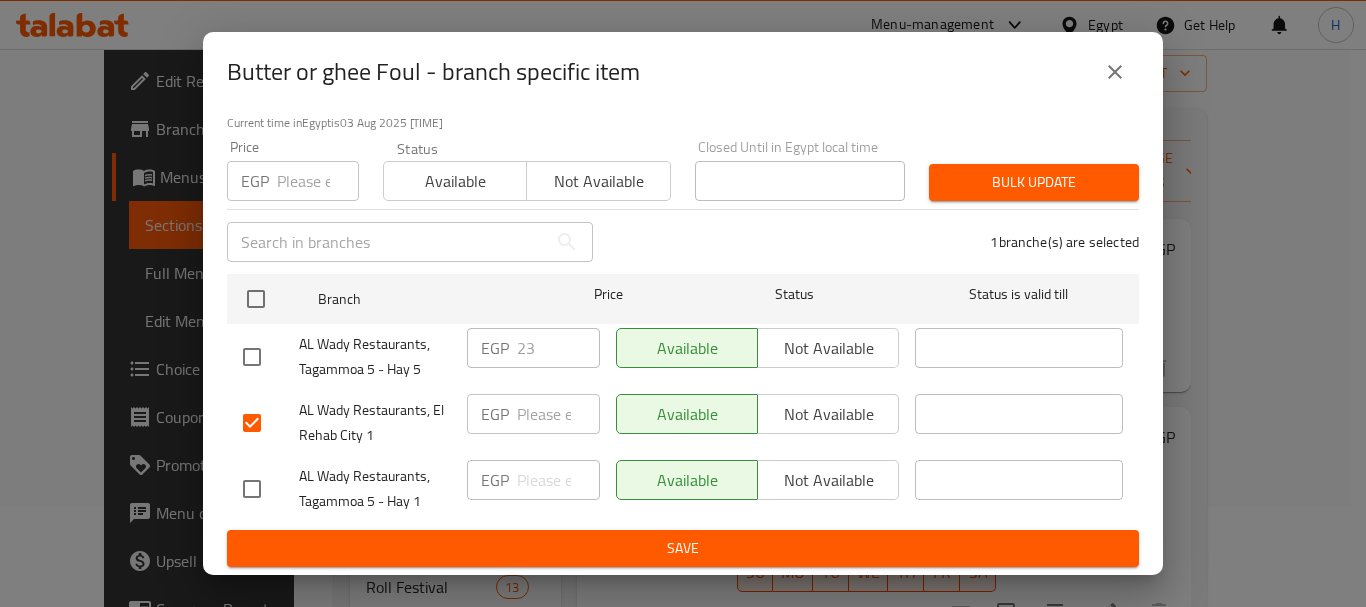 click at bounding box center [252, 423] 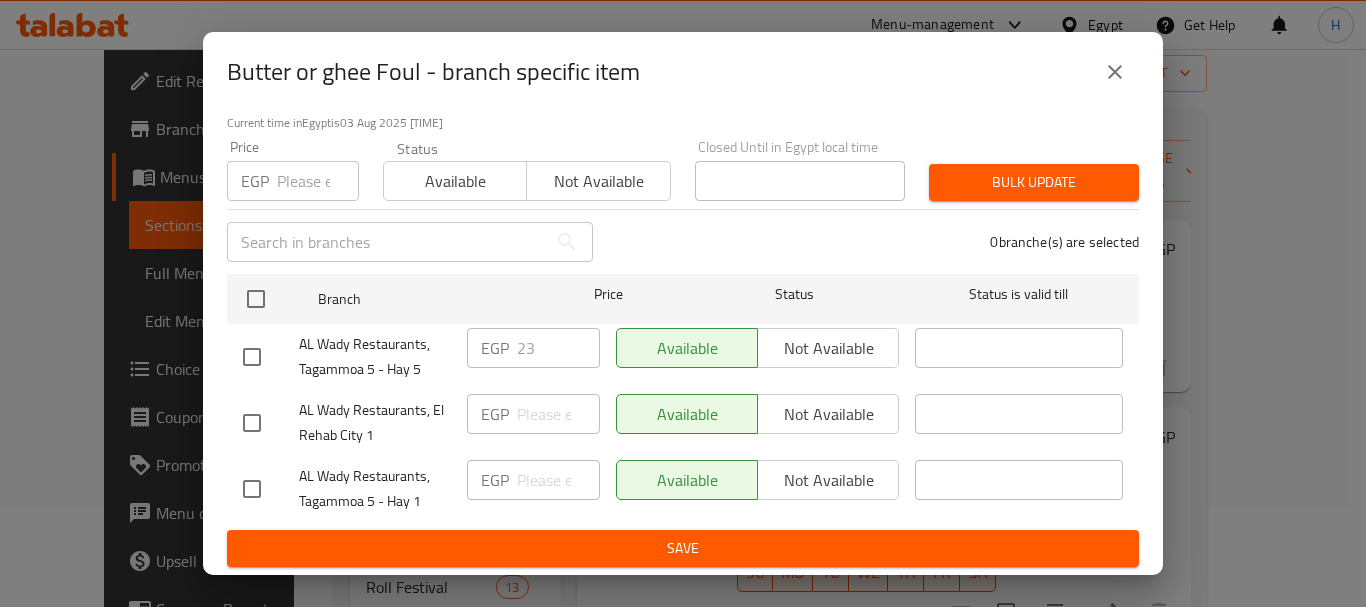click at bounding box center (252, 423) 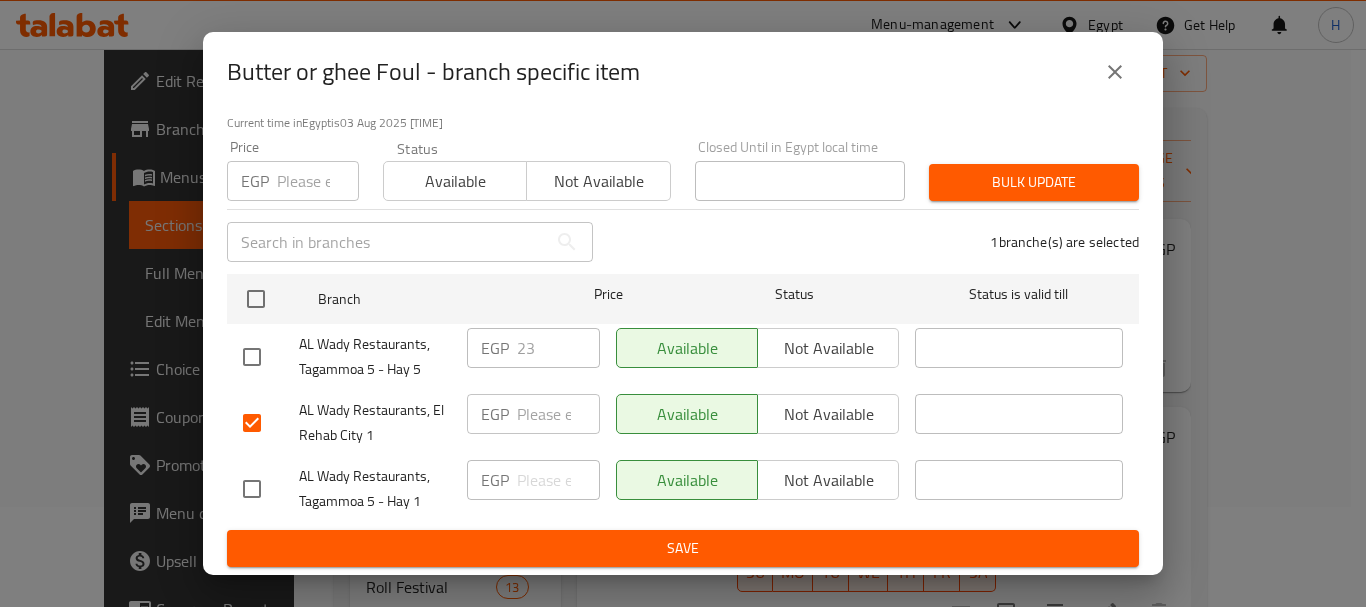 click at bounding box center (558, 414) 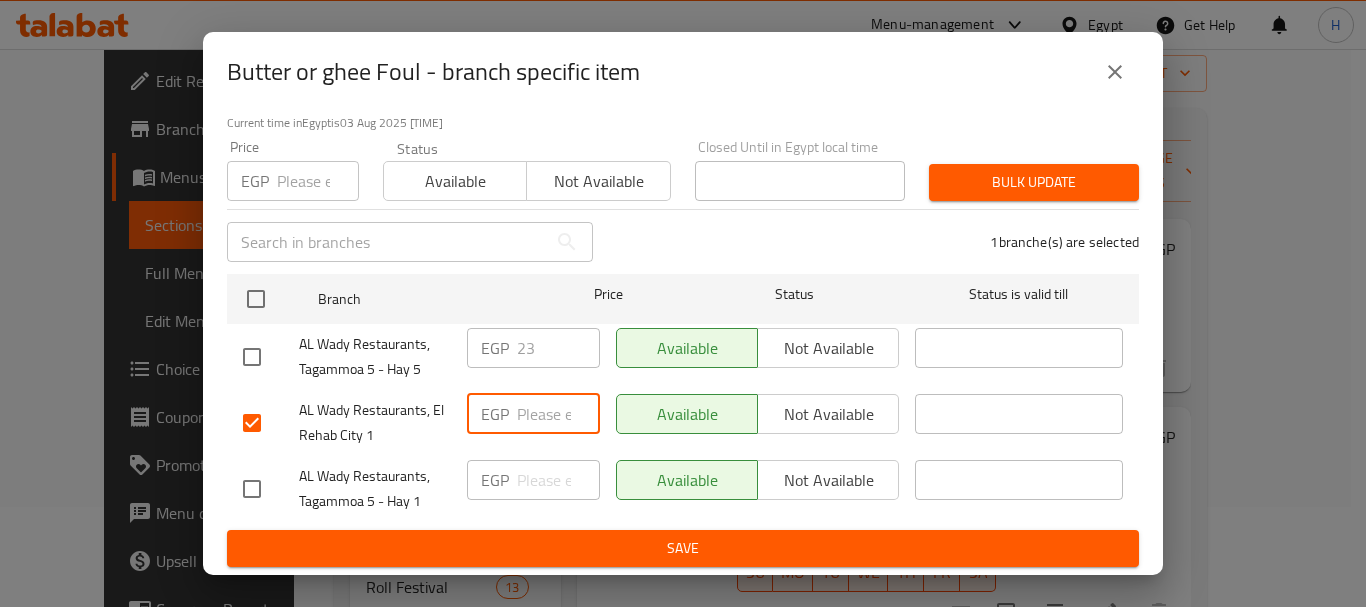 click on "1  branche(s) are selected" at bounding box center (878, 242) 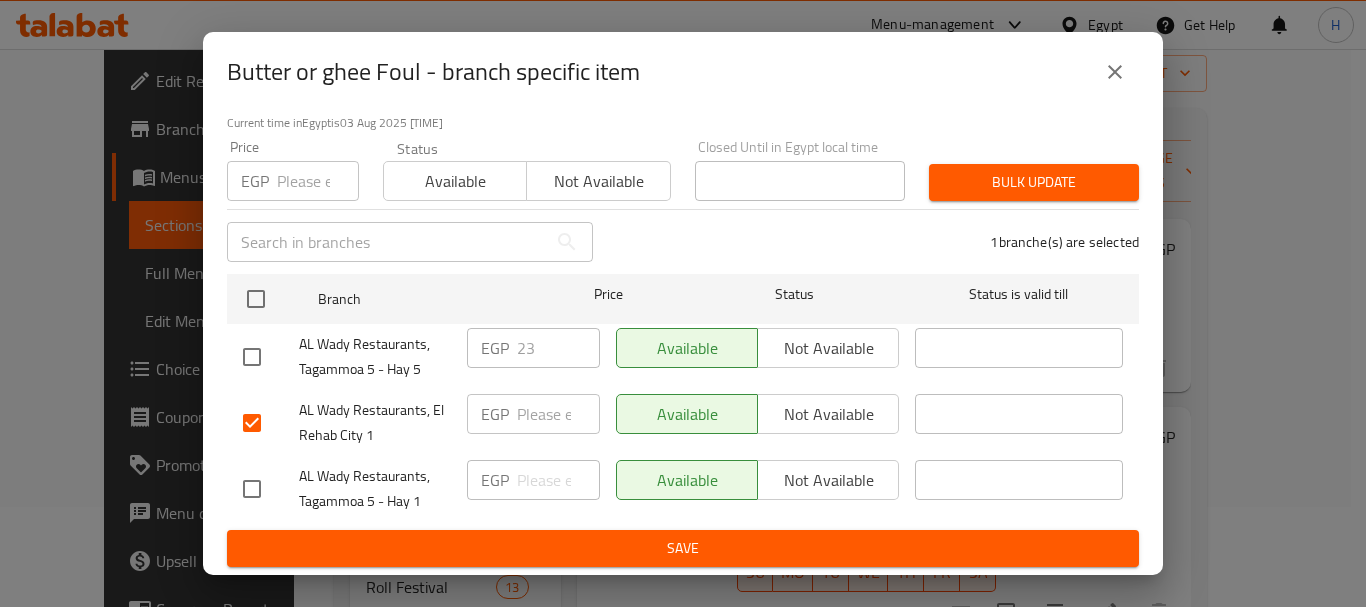 click at bounding box center (252, 423) 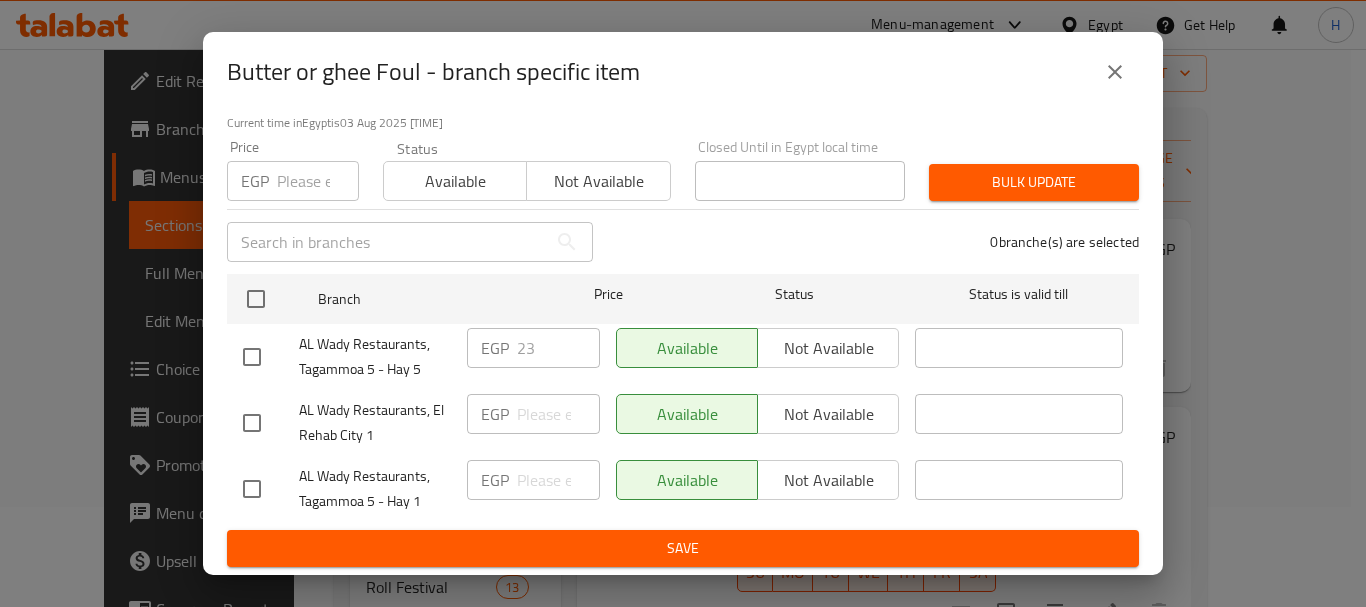 scroll, scrollTop: 0, scrollLeft: 0, axis: both 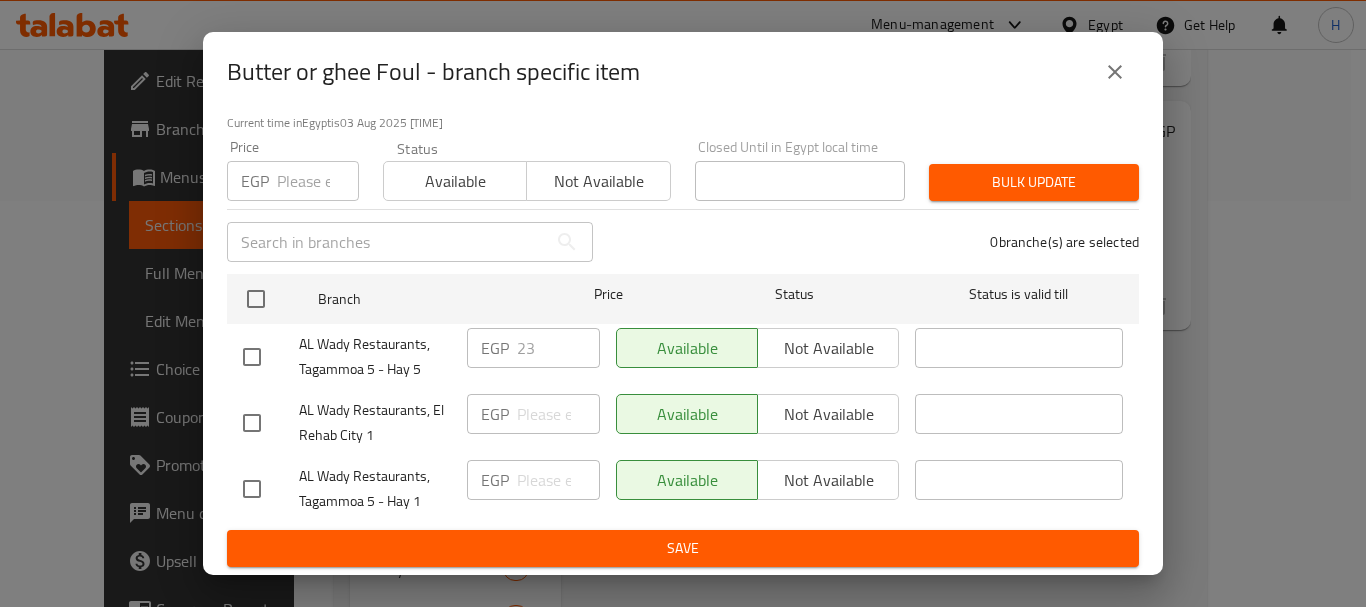 click on "Butter or ghee Foul - branch specific item Butter or ghee Foul 0   EGP Current time in  [COUNTRY]  is  03 Aug 2025   10:55:15 AM Price EGP Price Status Available Not available Closed Until in [COUNTRY] local time Closed Until in [COUNTRY] local time Bulk update ​ 0  branche(s) are selected Branch Price Status Status is valid till AL Wady Restaurants, Tagammoa 5 - Hay 5 EGP 23 ​ Available Not available ​ AL Wady Restaurants, El Rehab City 1 EGP ​ Available Not available ​ AL Wady Restaurants, Tagammoa 5 - Hay 1 EGP ​ Available Not available ​ Save" at bounding box center (683, 303) 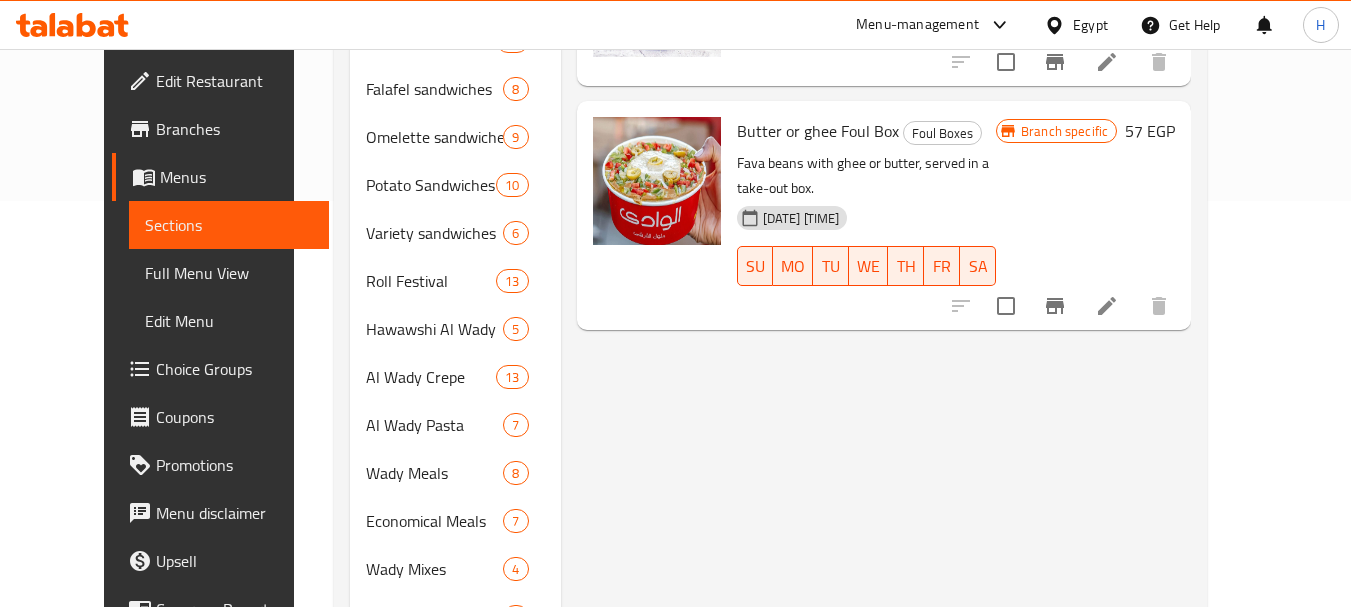 click 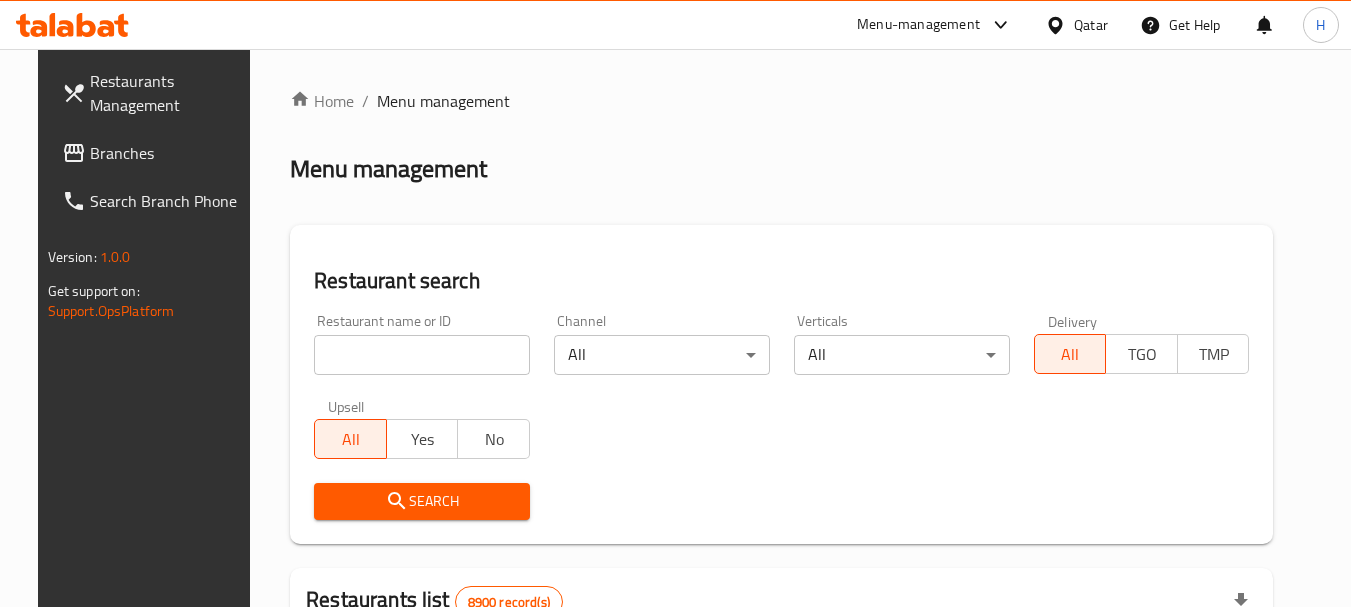 scroll, scrollTop: 191, scrollLeft: 0, axis: vertical 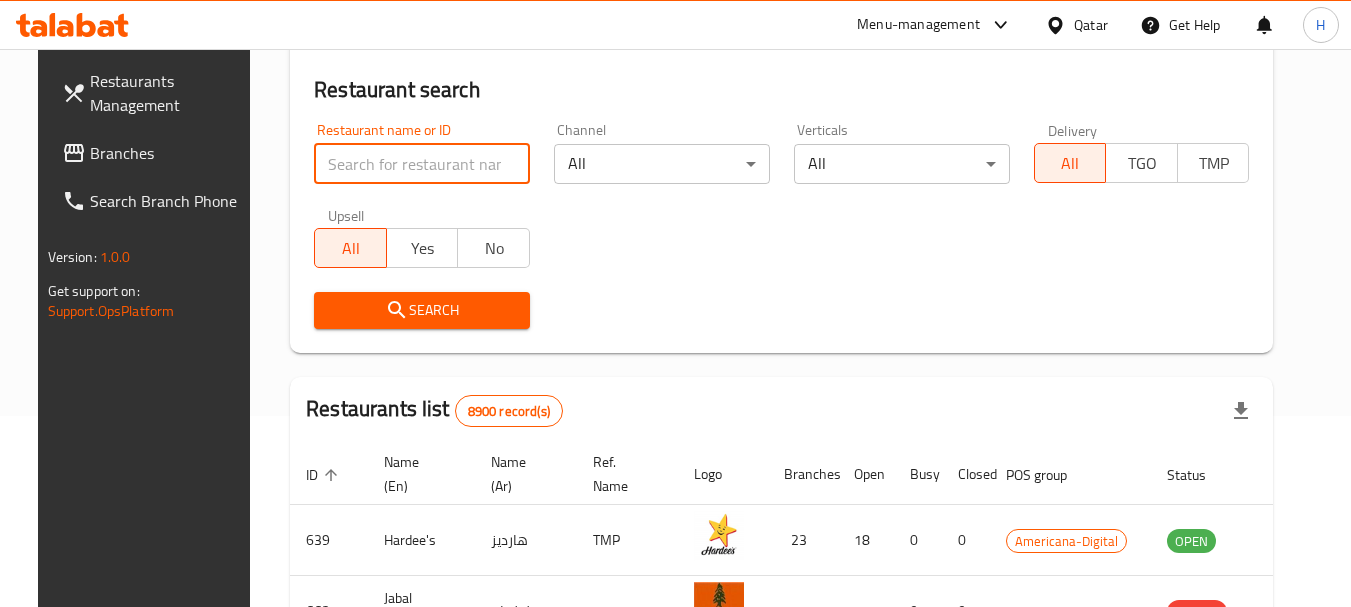 click at bounding box center [422, 164] 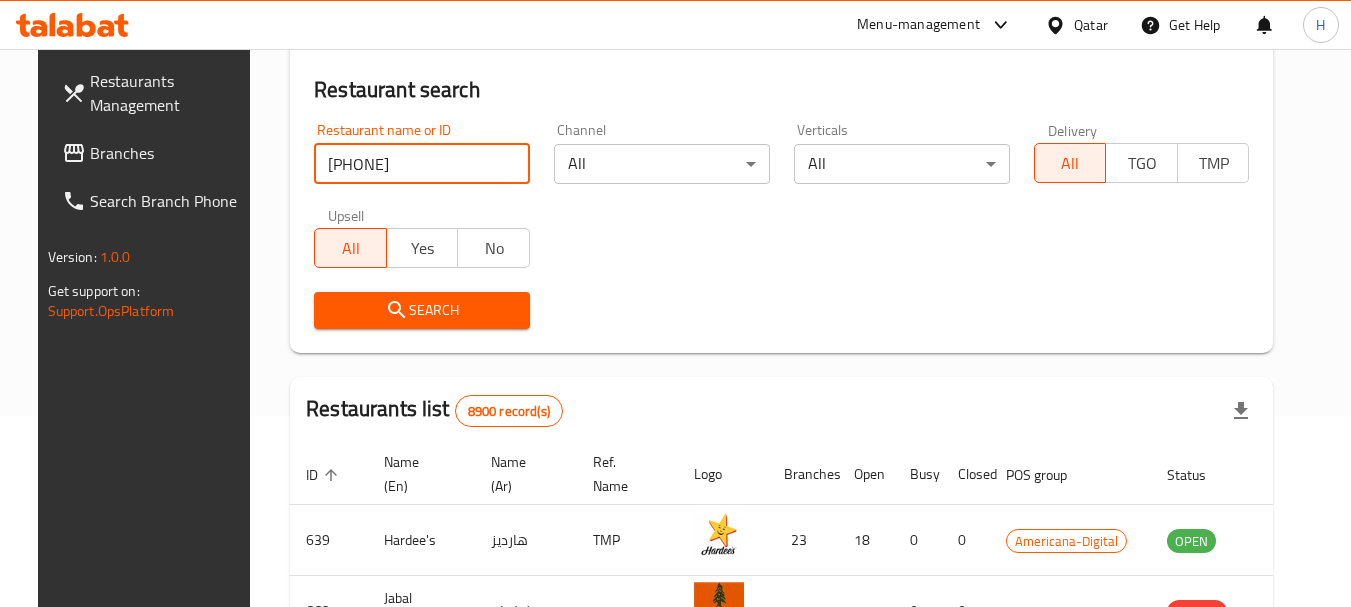 type on "771414" 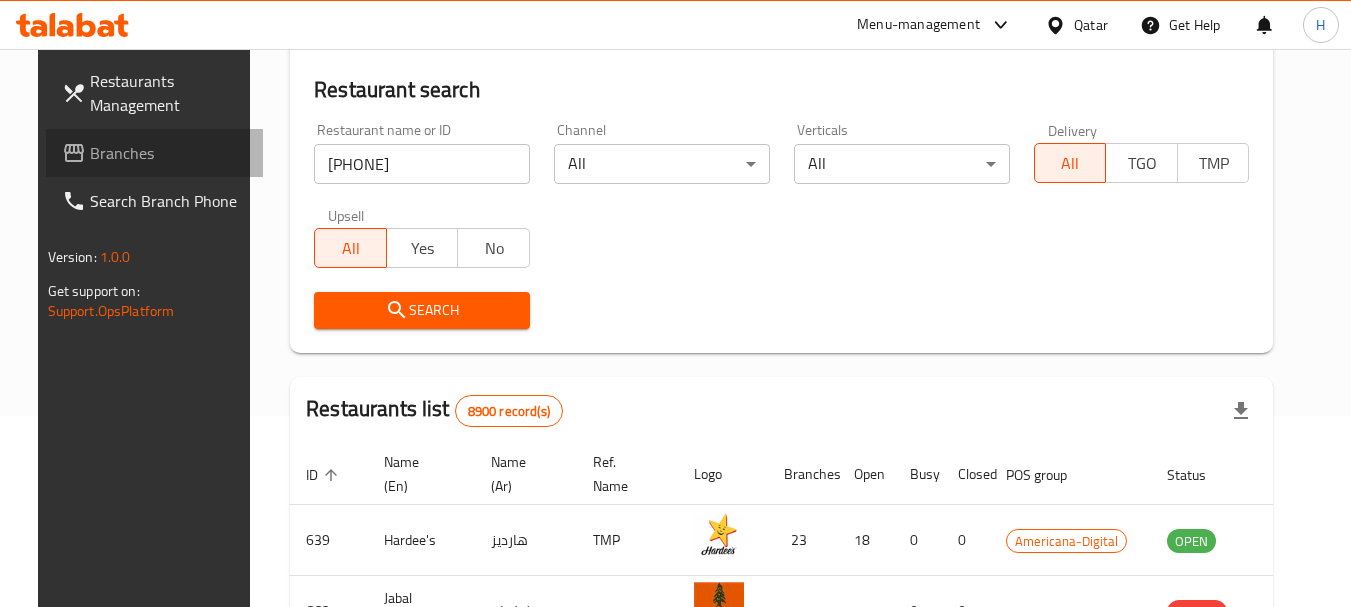 click on "Branches" at bounding box center (169, 153) 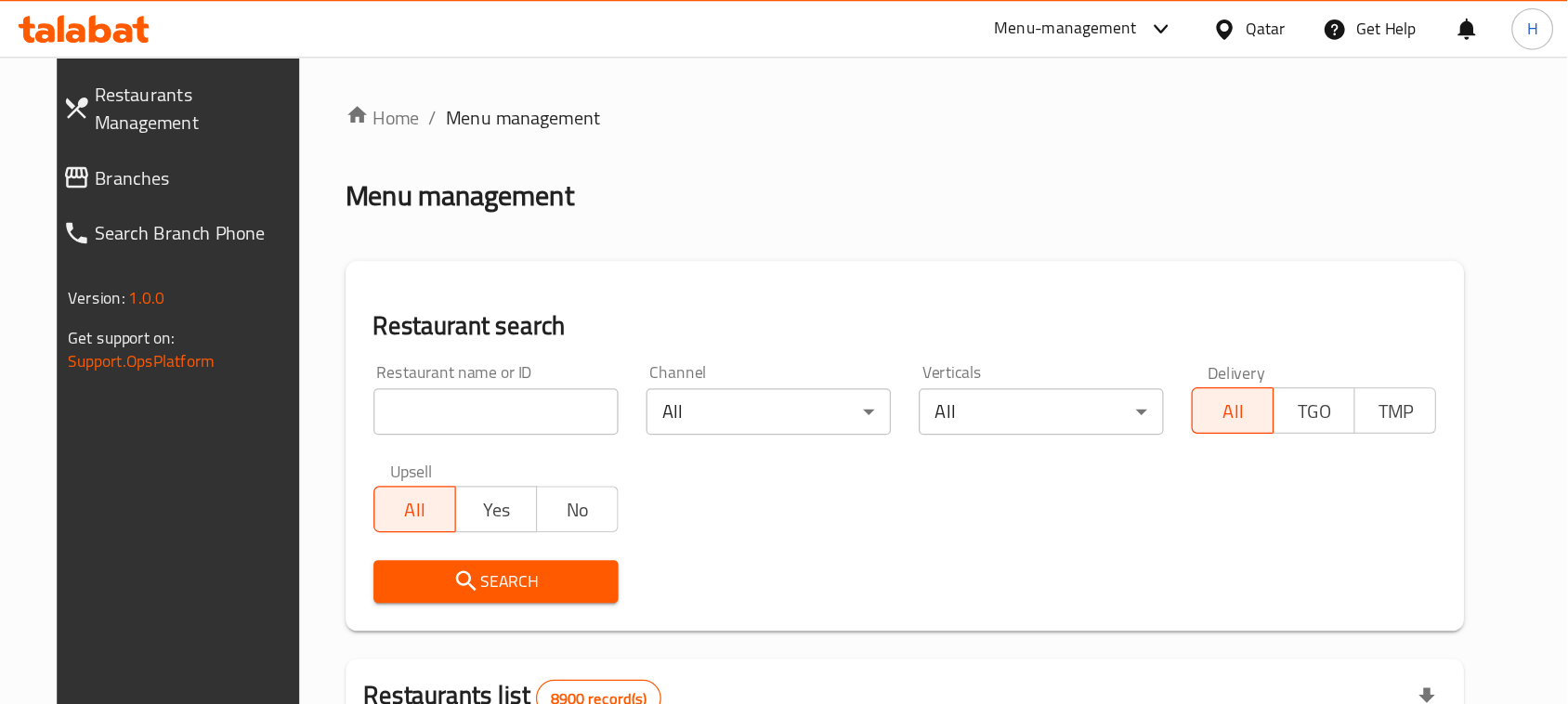 scroll, scrollTop: 0, scrollLeft: 0, axis: both 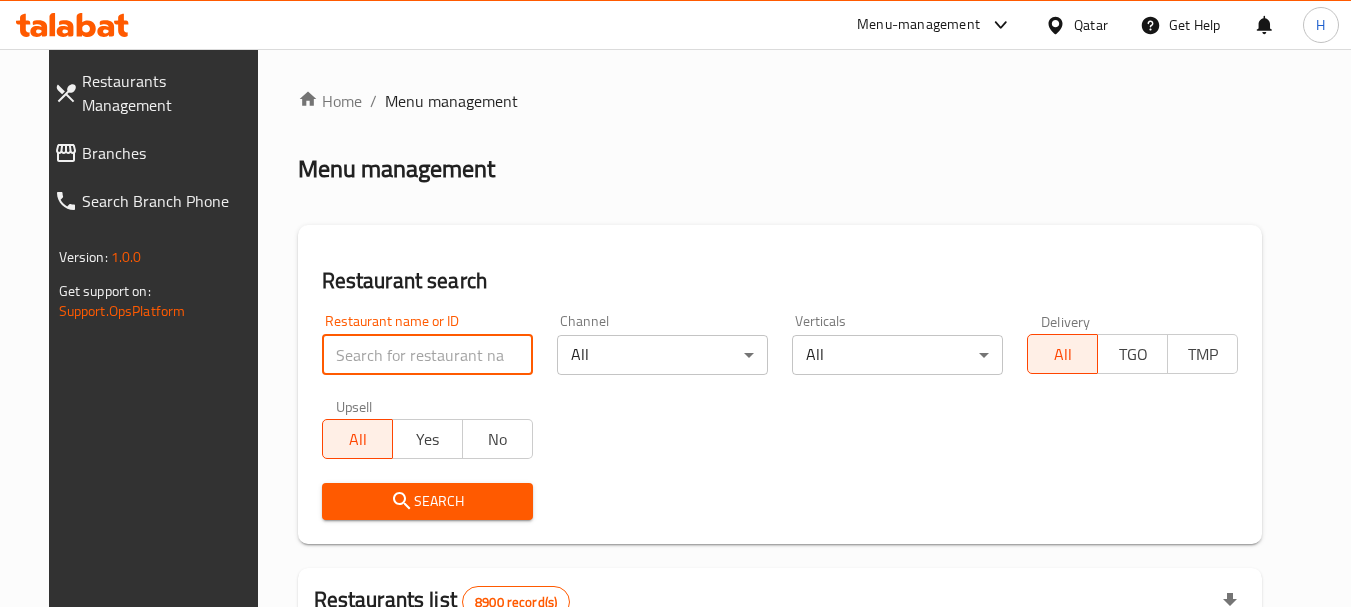 click at bounding box center (427, 355) 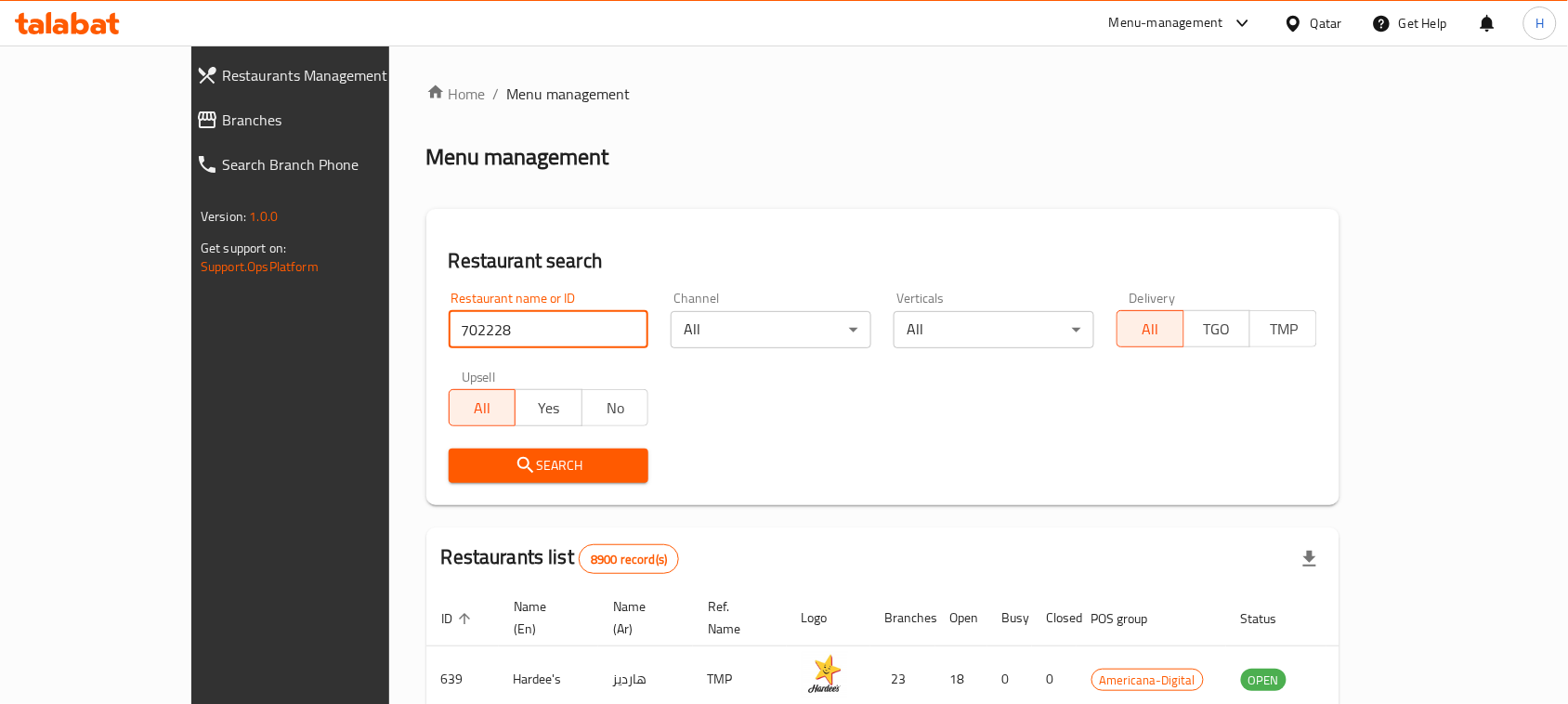 type on "702228" 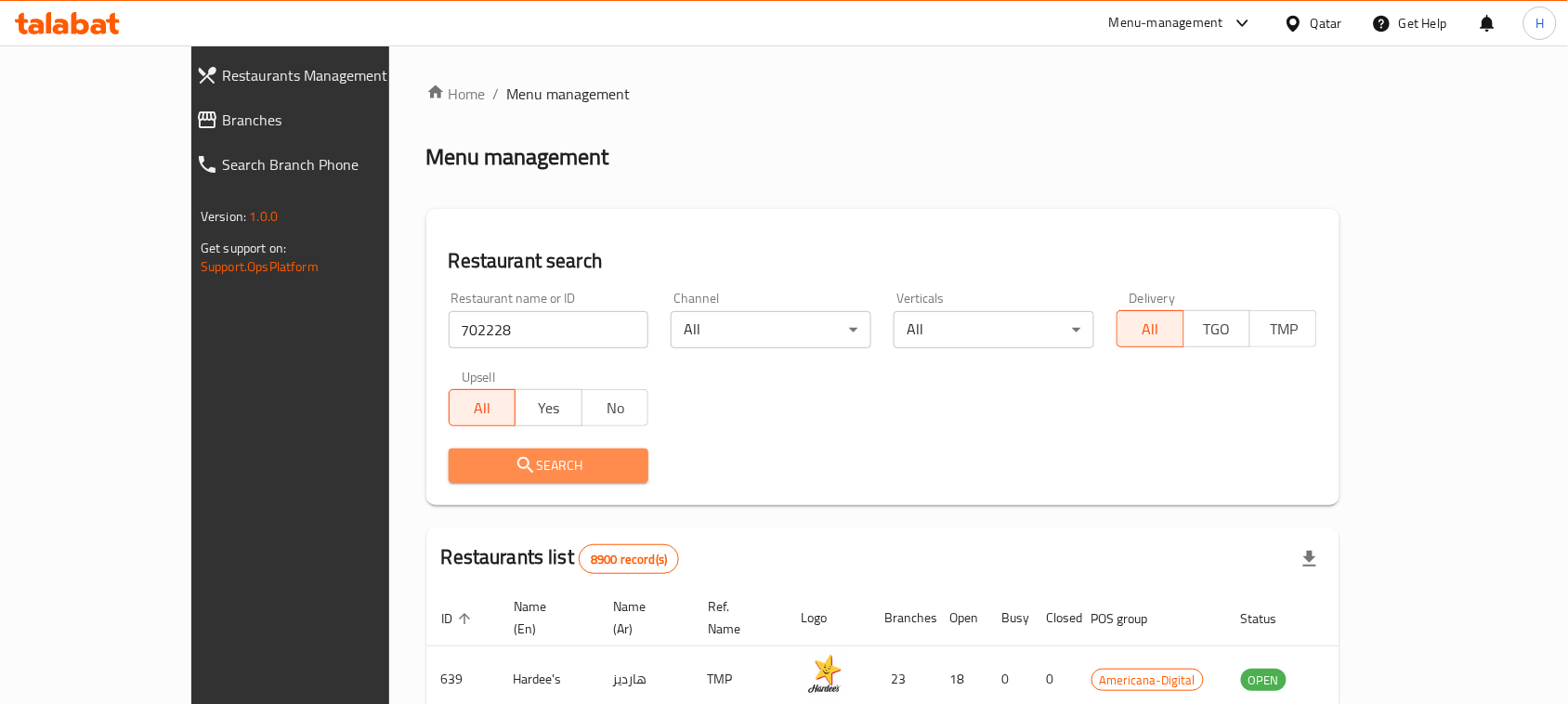 click on "Search" at bounding box center [549, 465] 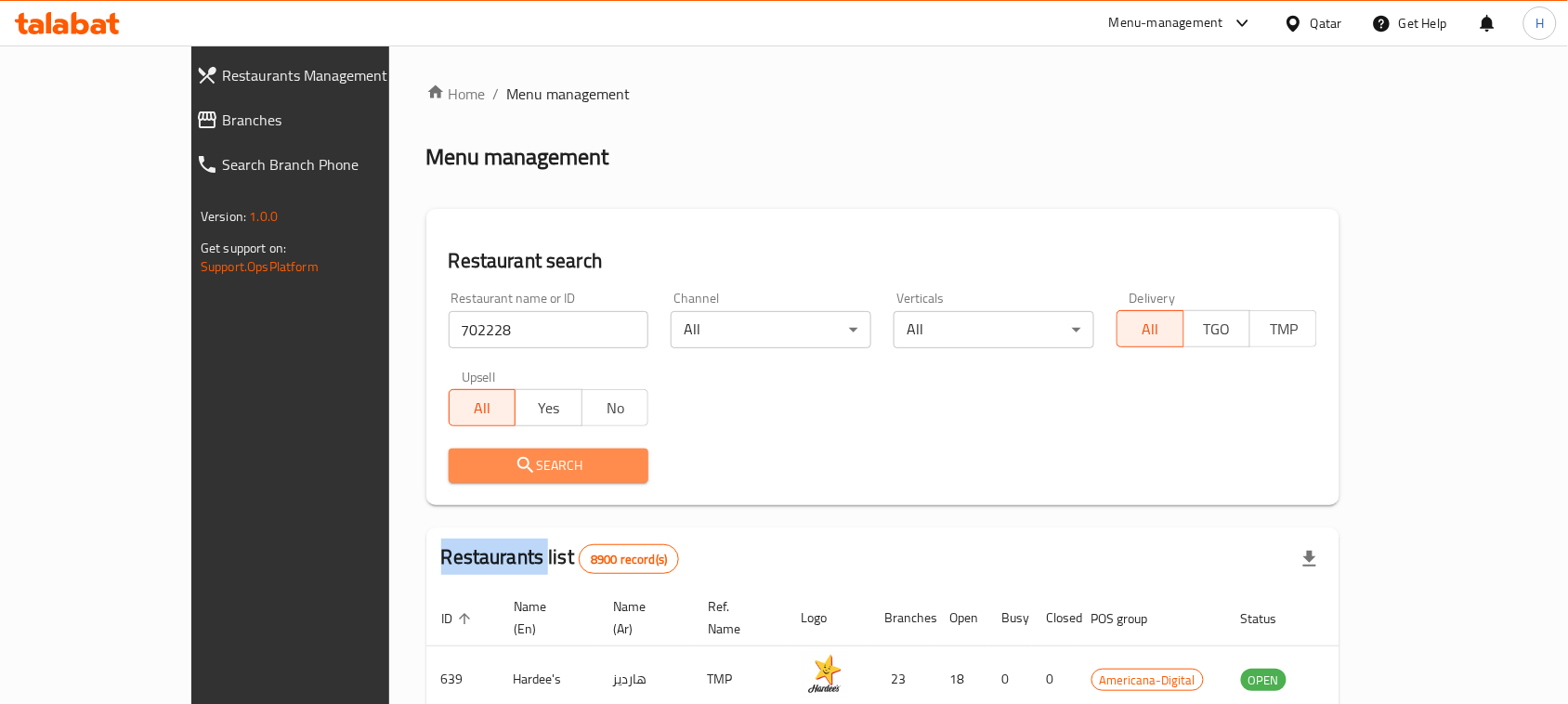 click at bounding box center (784, 352) 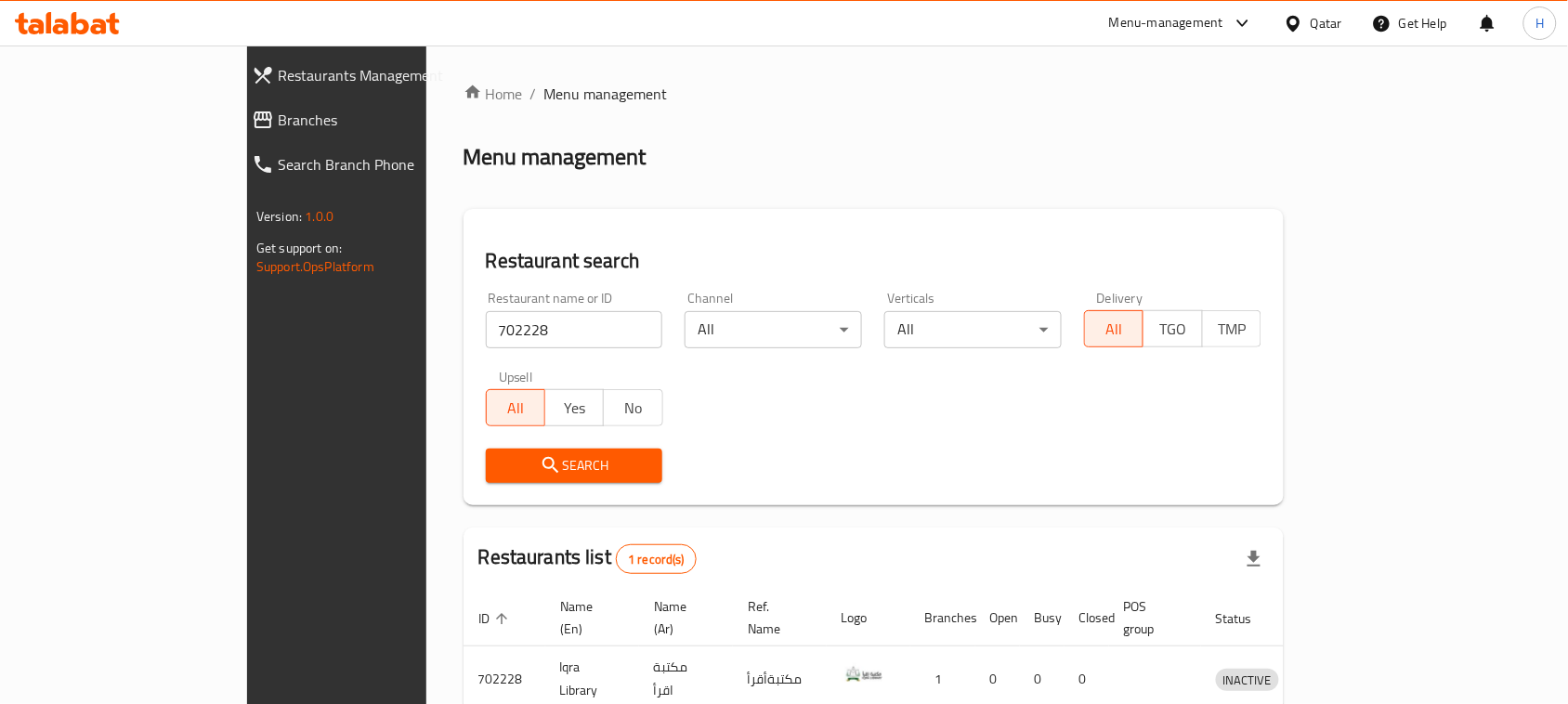 click on "Restaurant name or ID 702228 Restaurant name or ID Channel All ​ Verticals All ​ Delivery All TGO TMP Upsell All Yes No   Search" at bounding box center (873, 387) 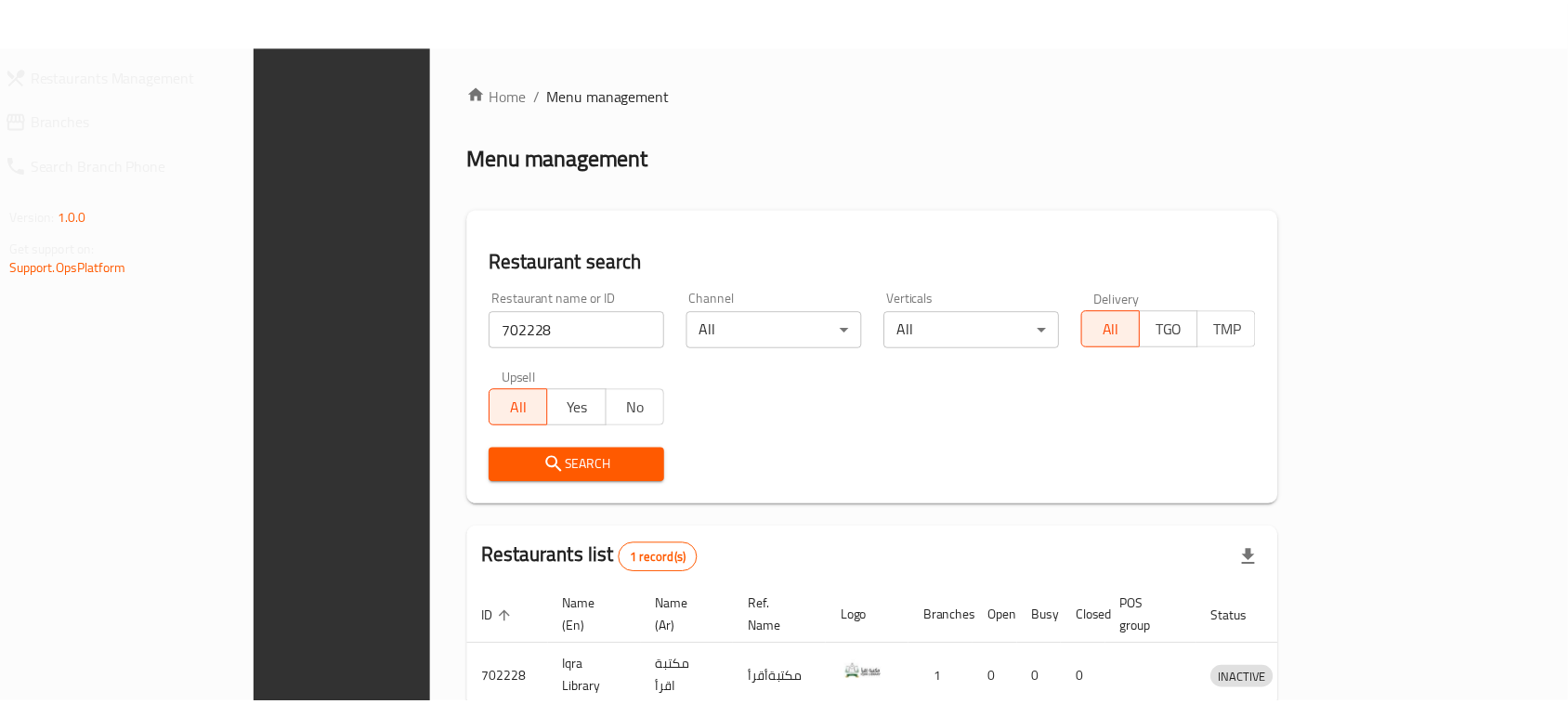scroll, scrollTop: 88, scrollLeft: 0, axis: vertical 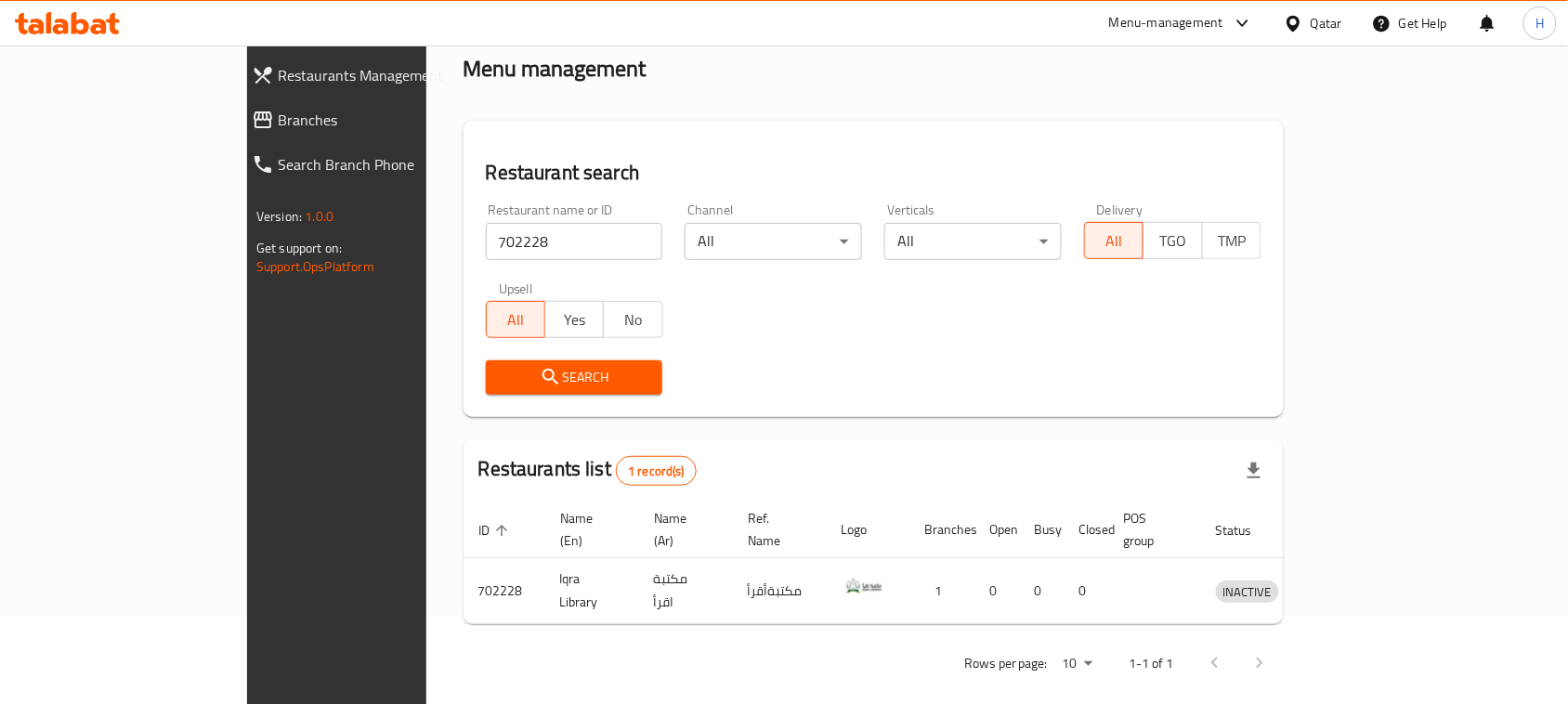 click on "Restaurant name or ID 702228 Restaurant name or ID Channel All ​ Verticals All ​ Delivery All TGO TMP Upsell All Yes No   Search" at bounding box center (873, 299) 